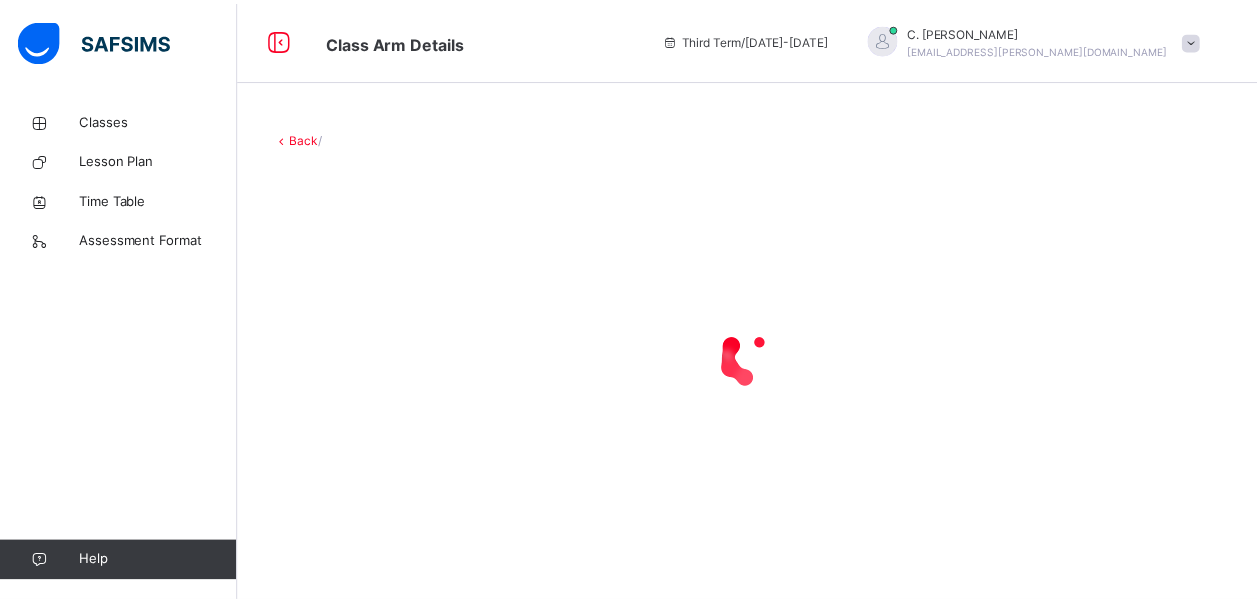 scroll, scrollTop: 0, scrollLeft: 0, axis: both 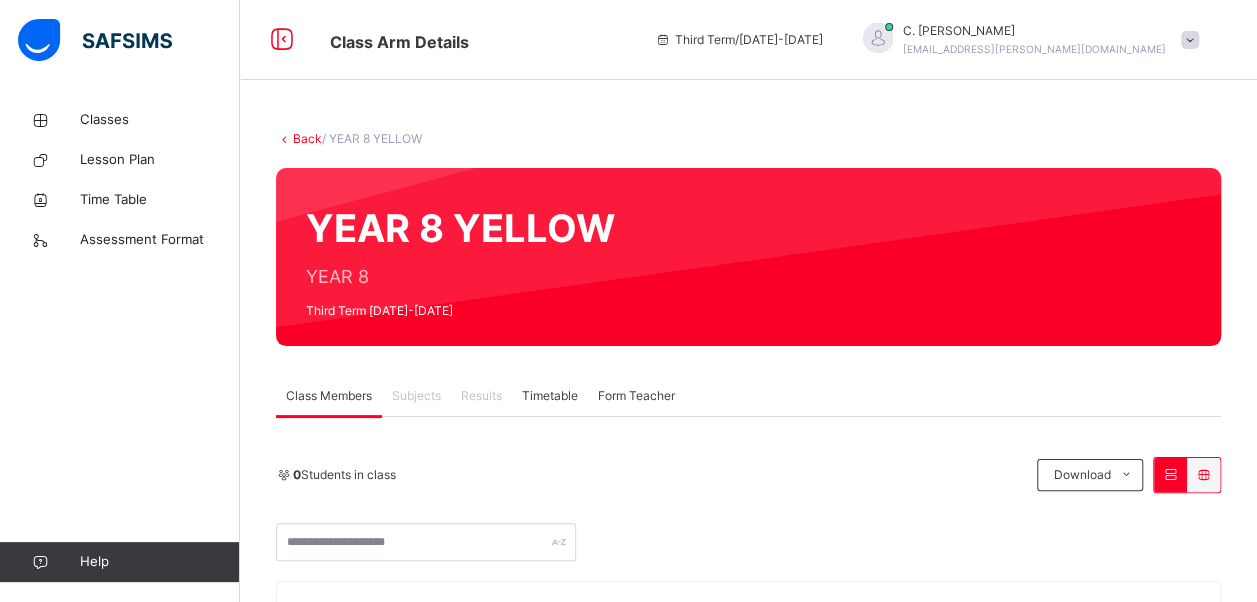 click on "Subjects" at bounding box center [416, 396] 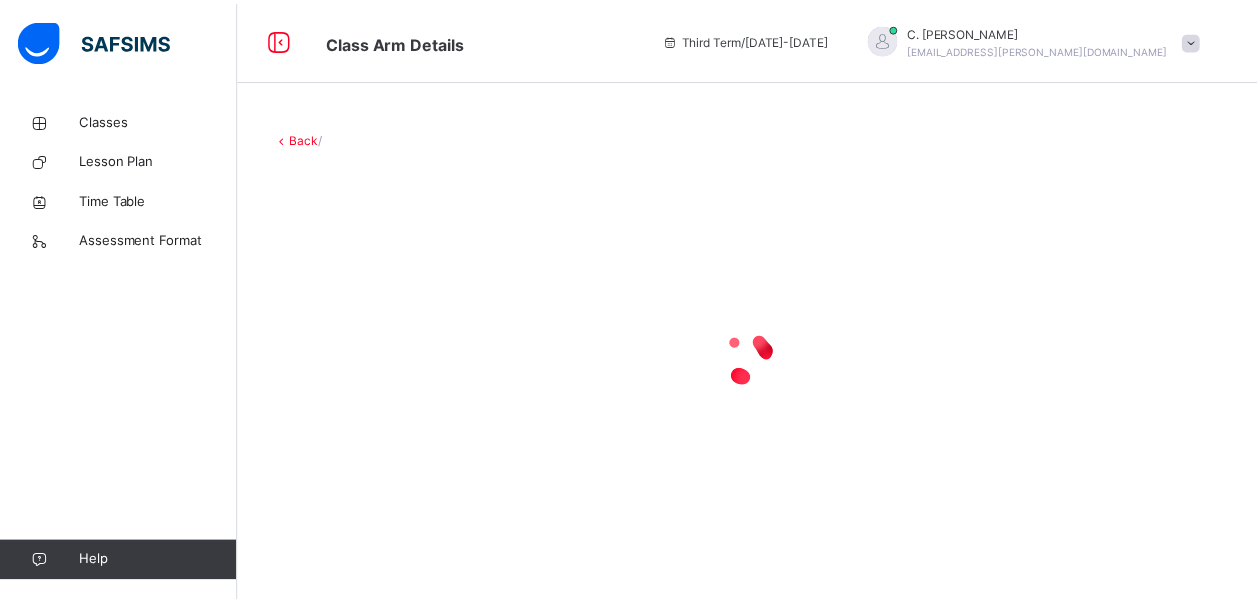 scroll, scrollTop: 0, scrollLeft: 0, axis: both 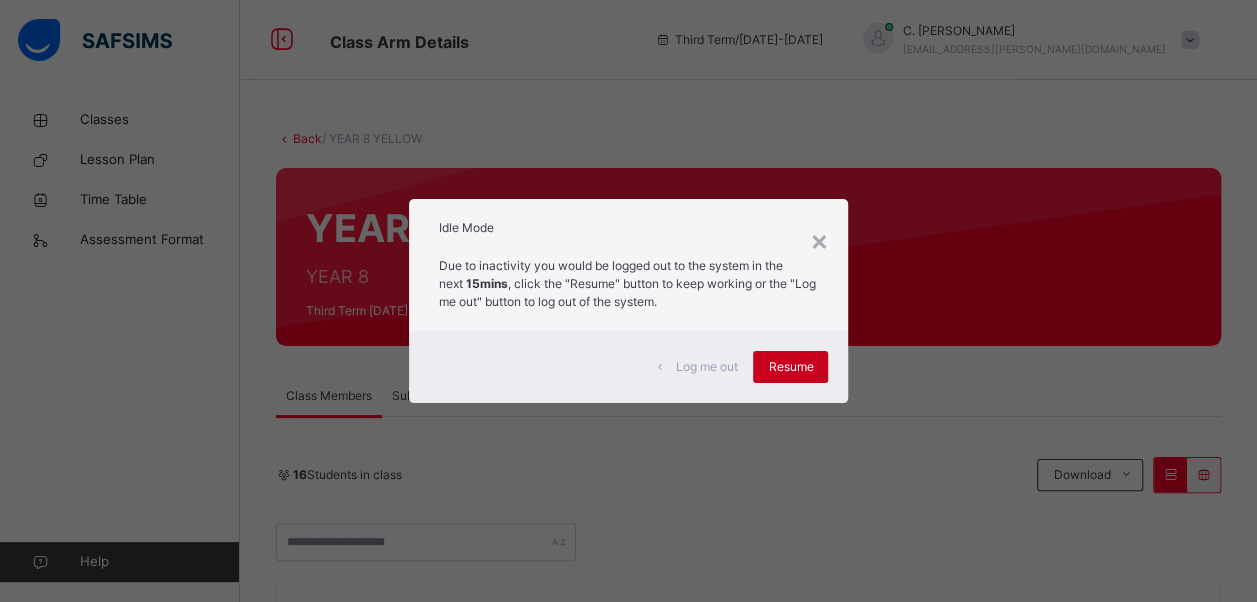 click on "Resume" at bounding box center (790, 367) 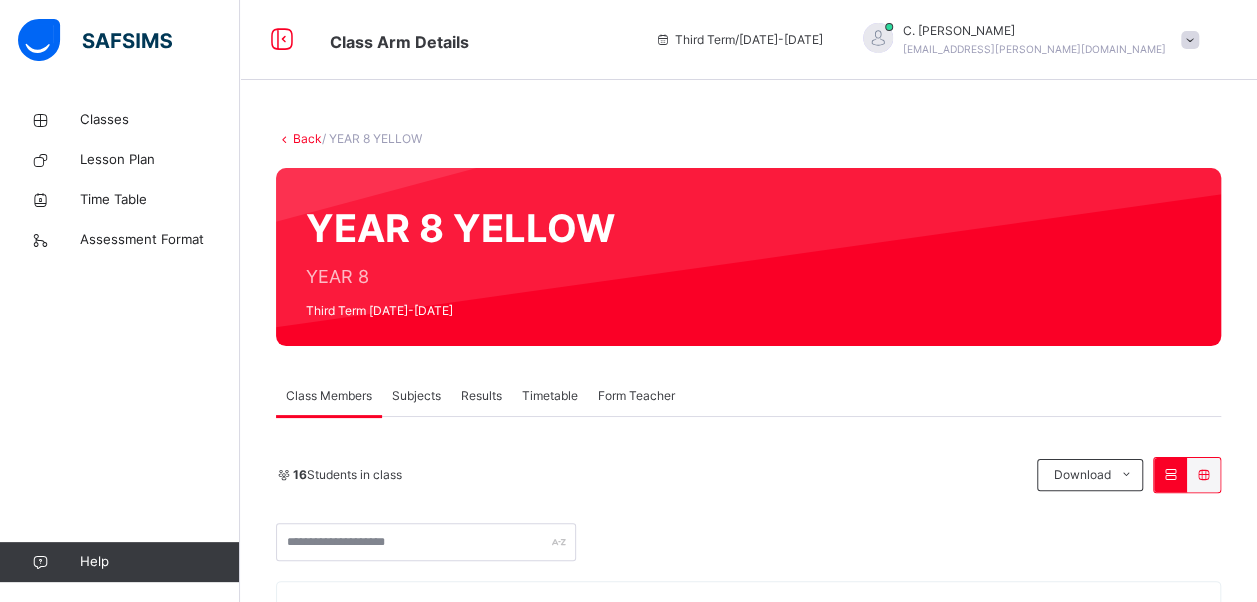 click on "Subjects" at bounding box center [416, 396] 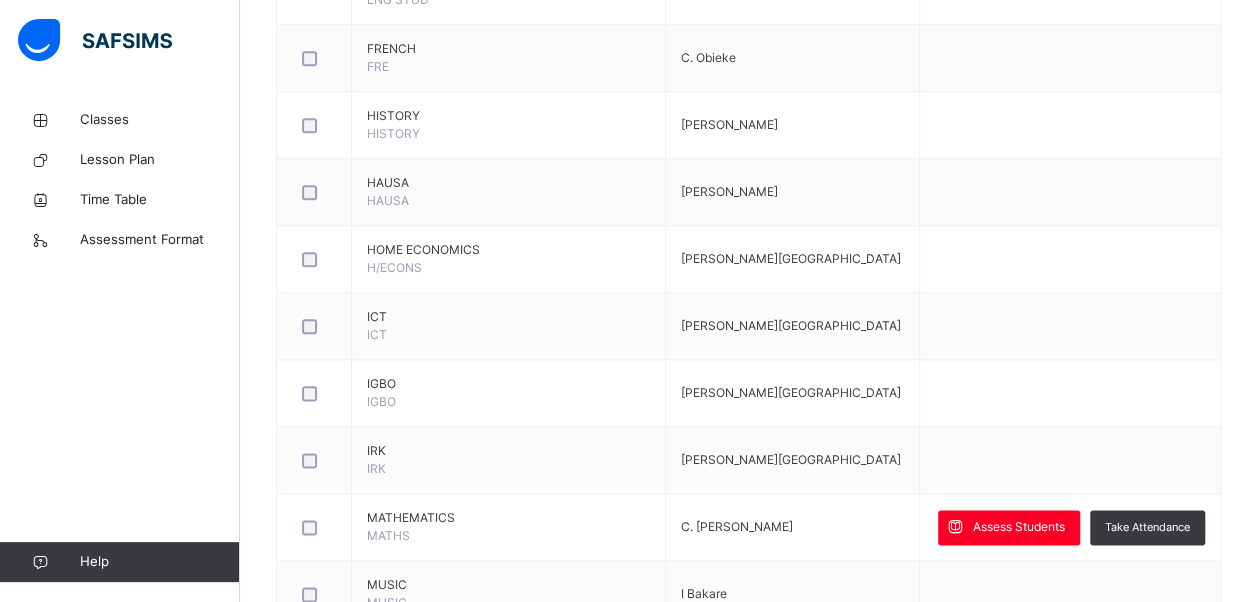 scroll, scrollTop: 1044, scrollLeft: 0, axis: vertical 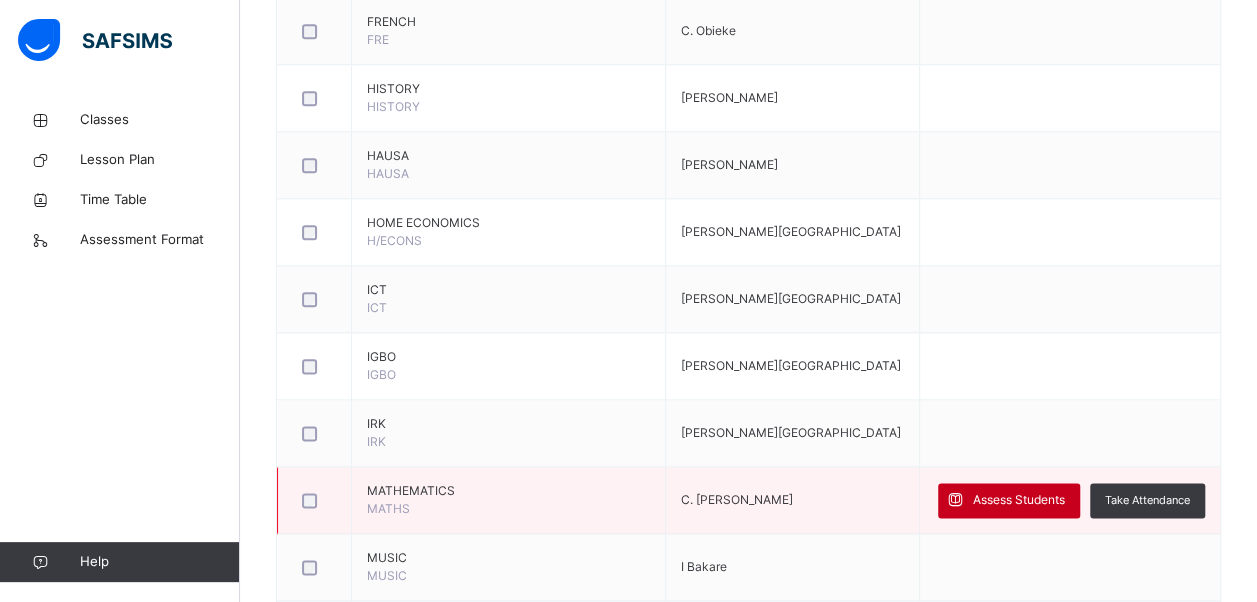 click on "Assess Students" at bounding box center [1019, 500] 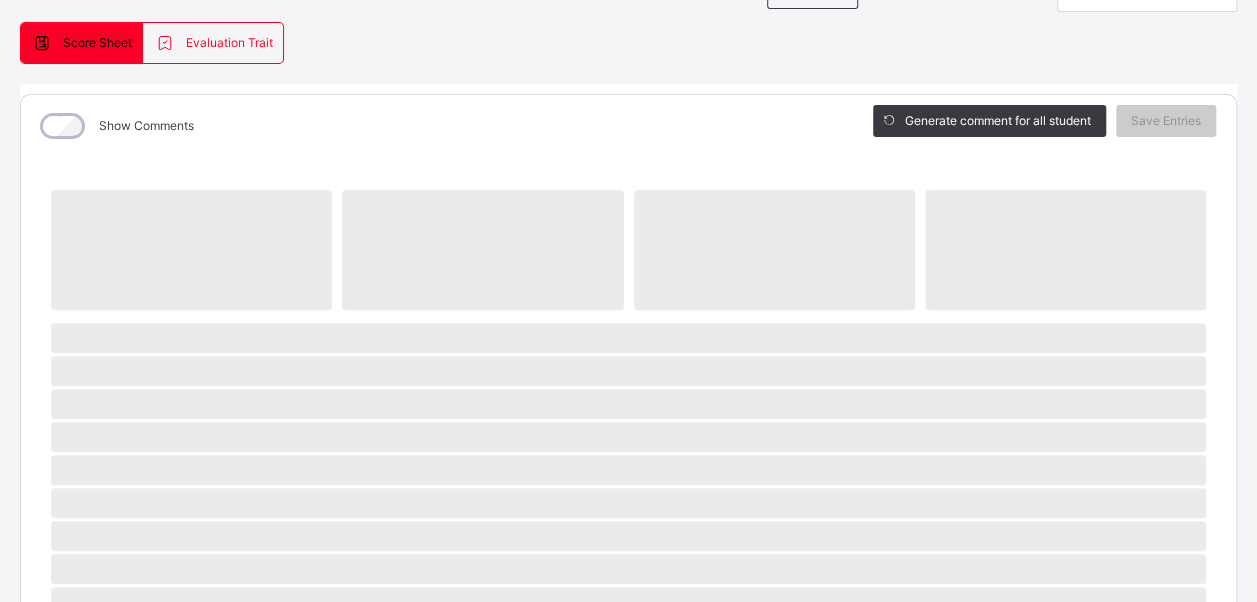 scroll, scrollTop: 140, scrollLeft: 0, axis: vertical 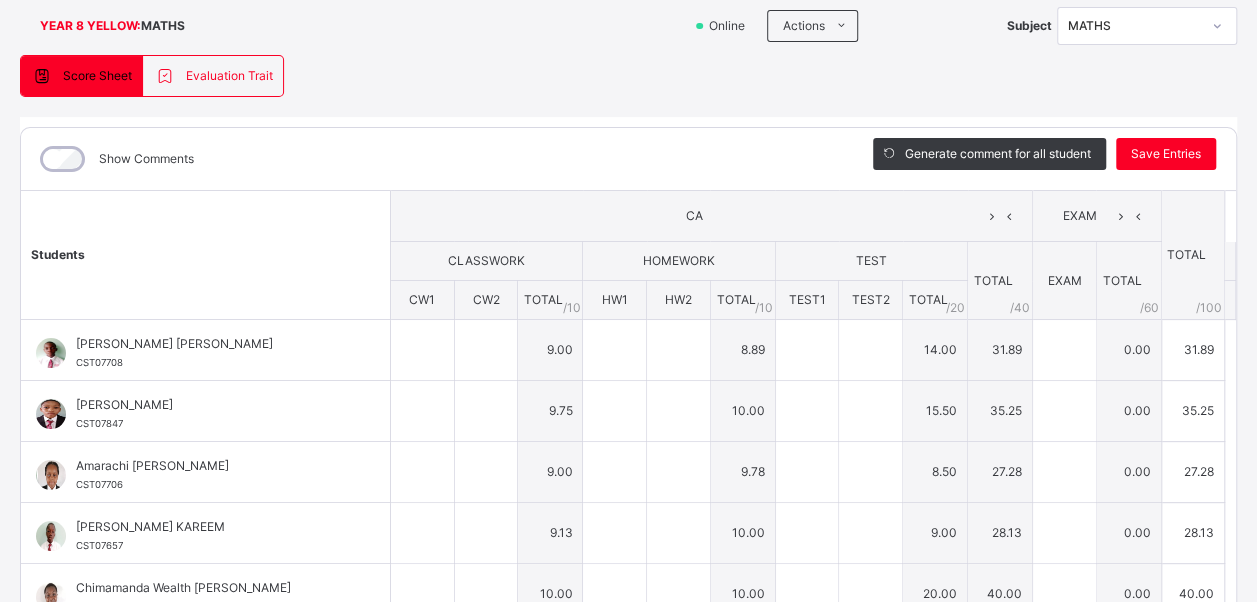 type on "**" 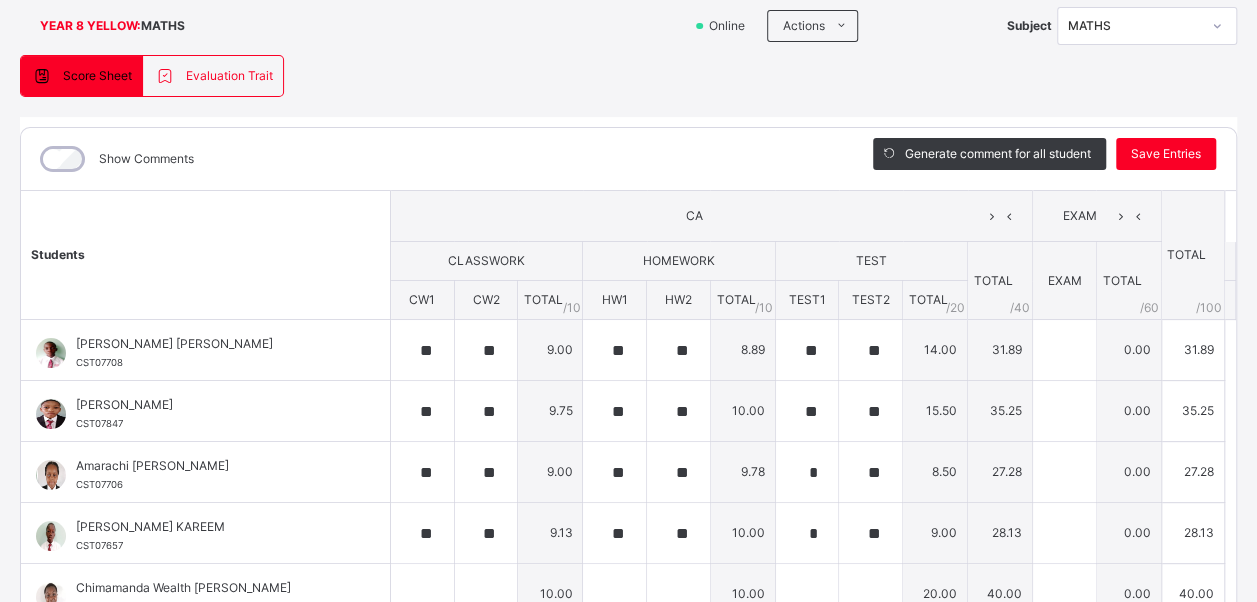 type on "**" 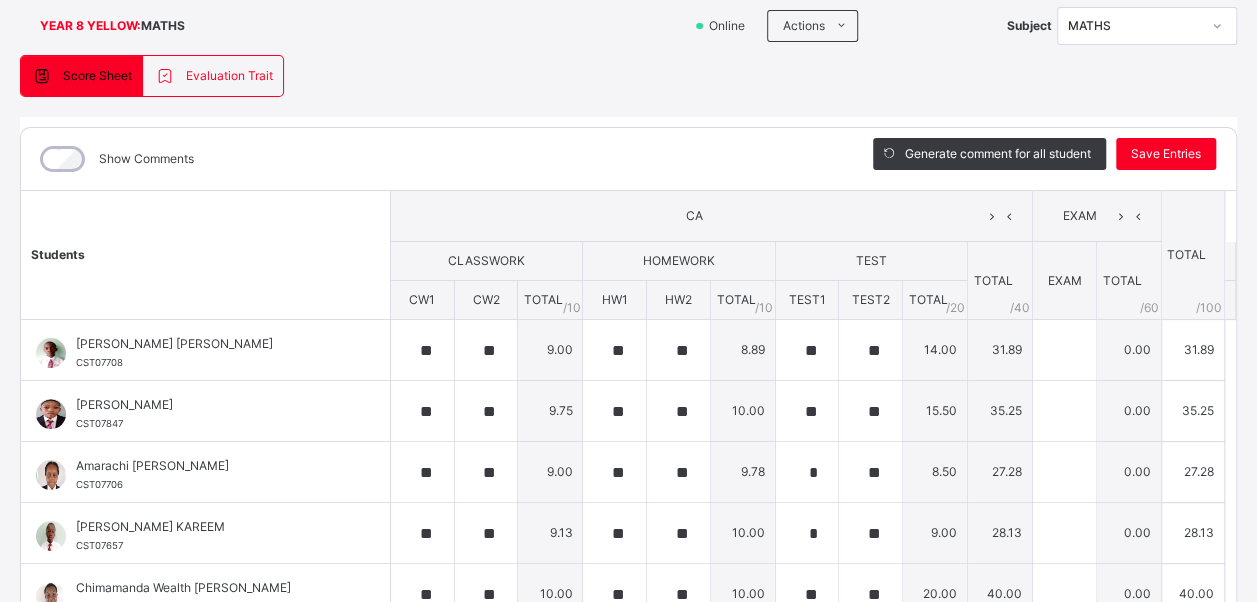 type on "**" 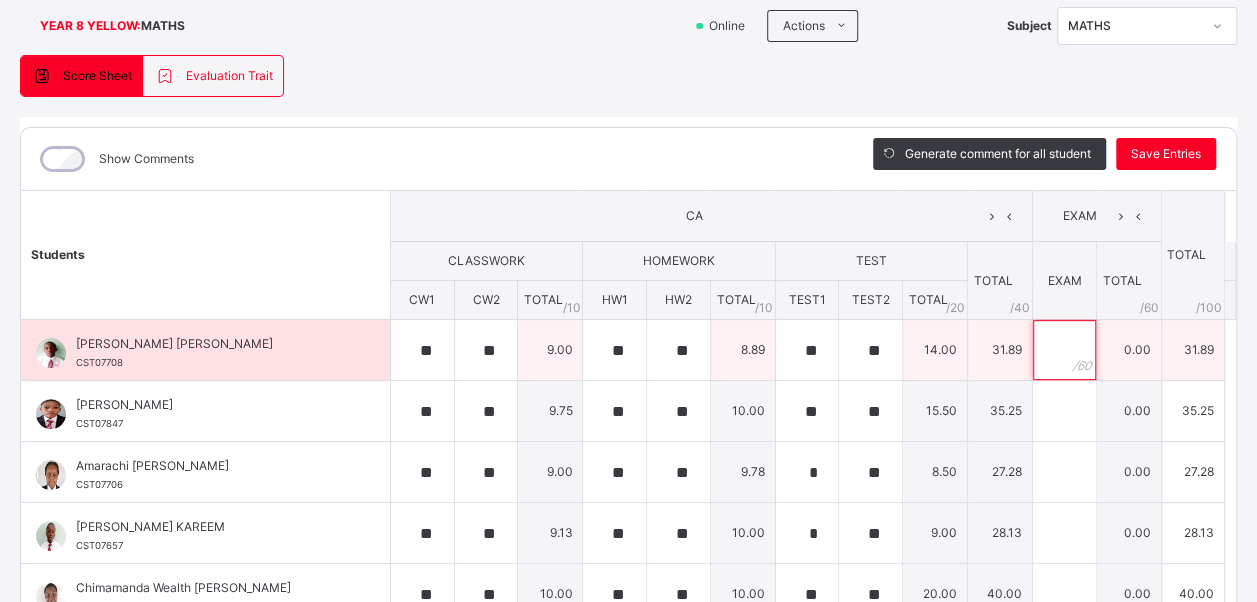 click at bounding box center (1064, 350) 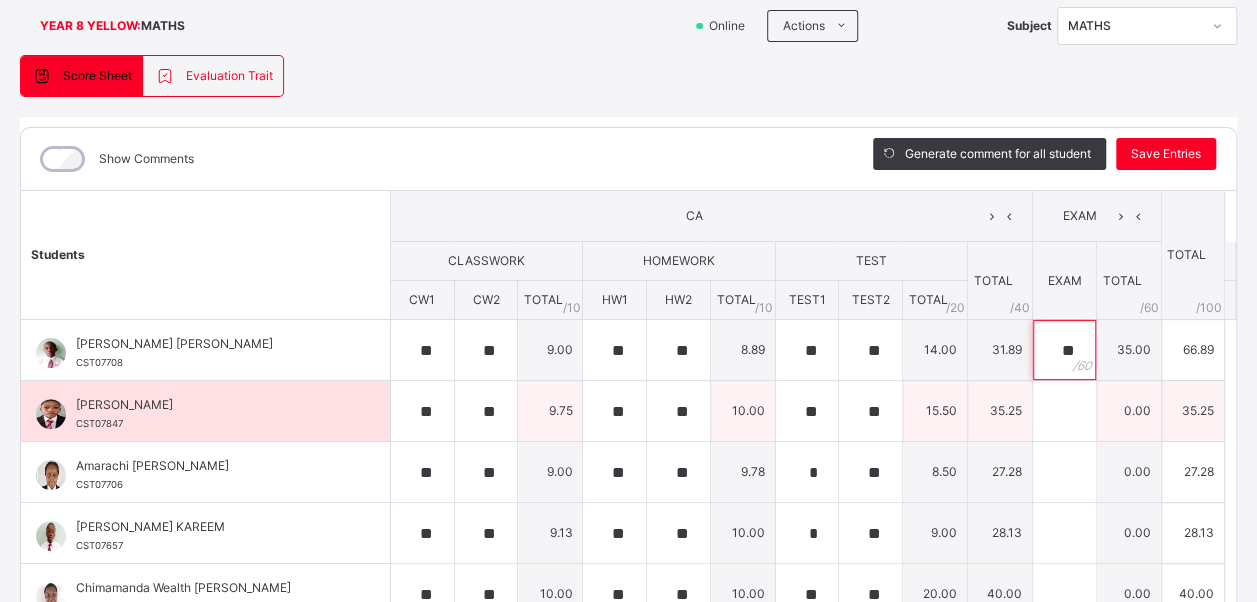 type on "**" 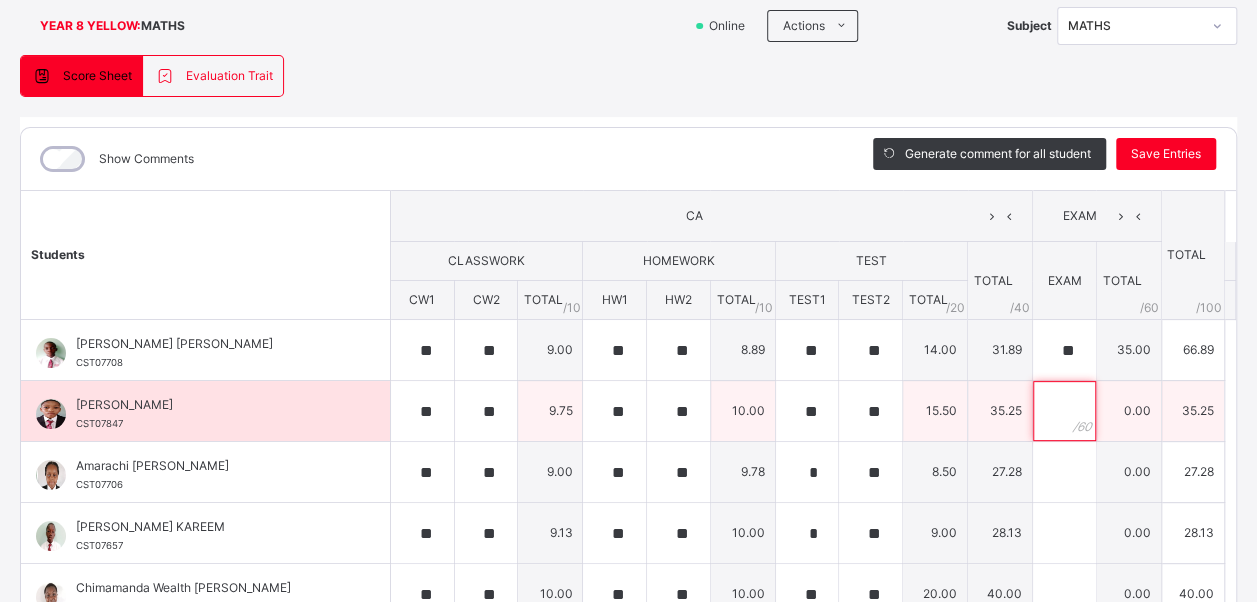 click at bounding box center (1064, 411) 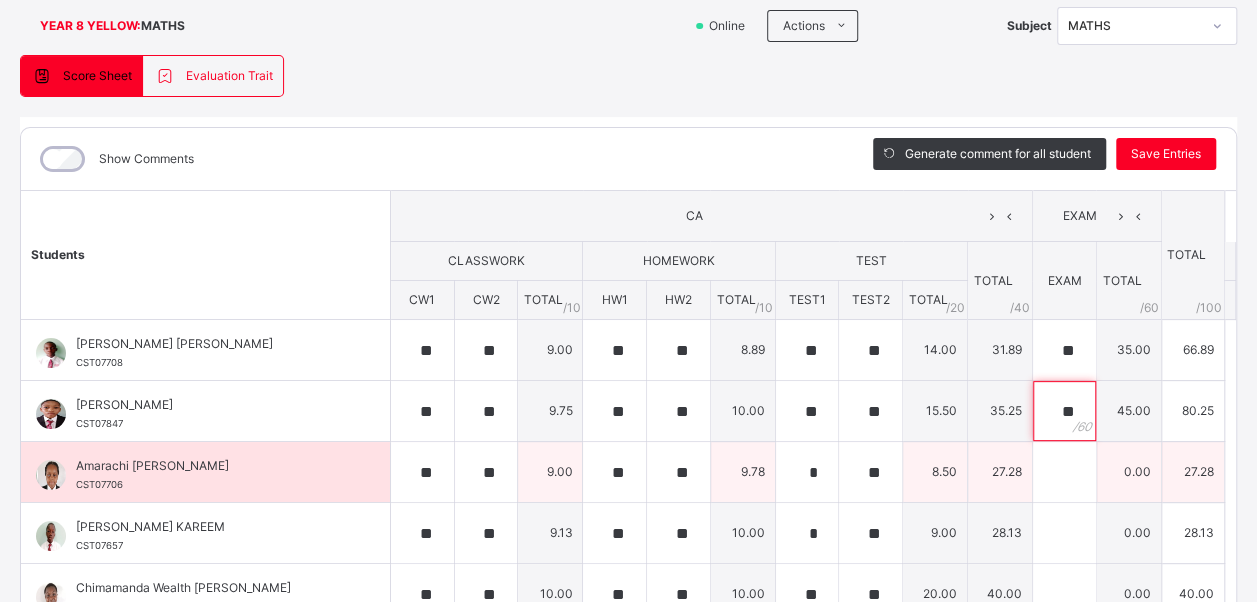 type on "**" 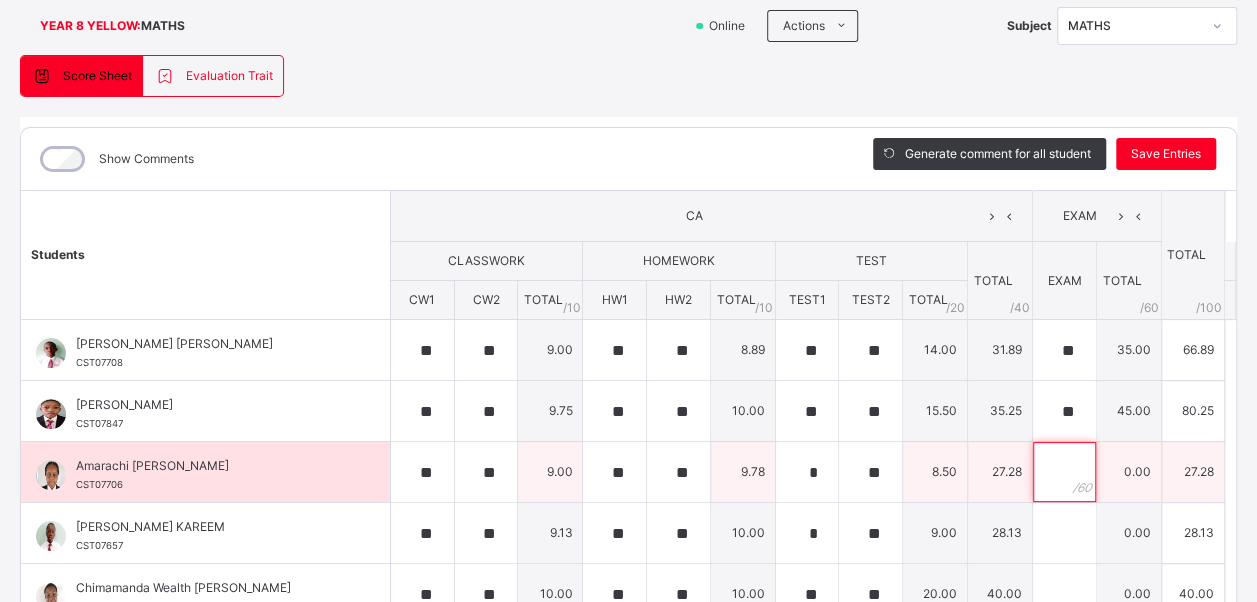 click at bounding box center (1064, 472) 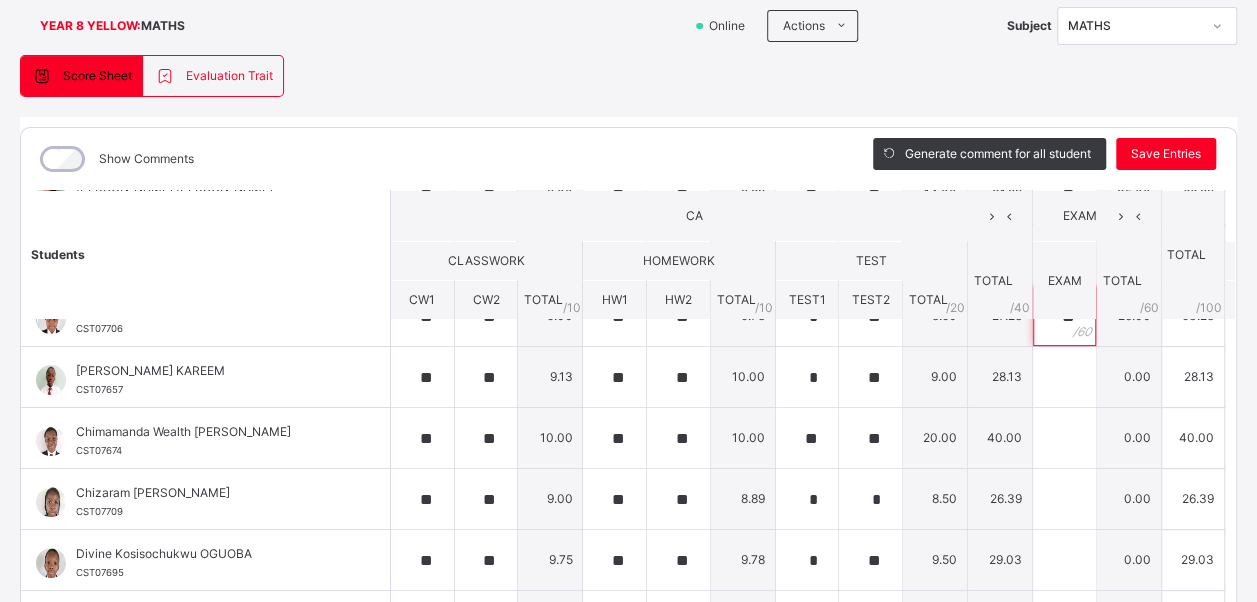 scroll, scrollTop: 158, scrollLeft: 0, axis: vertical 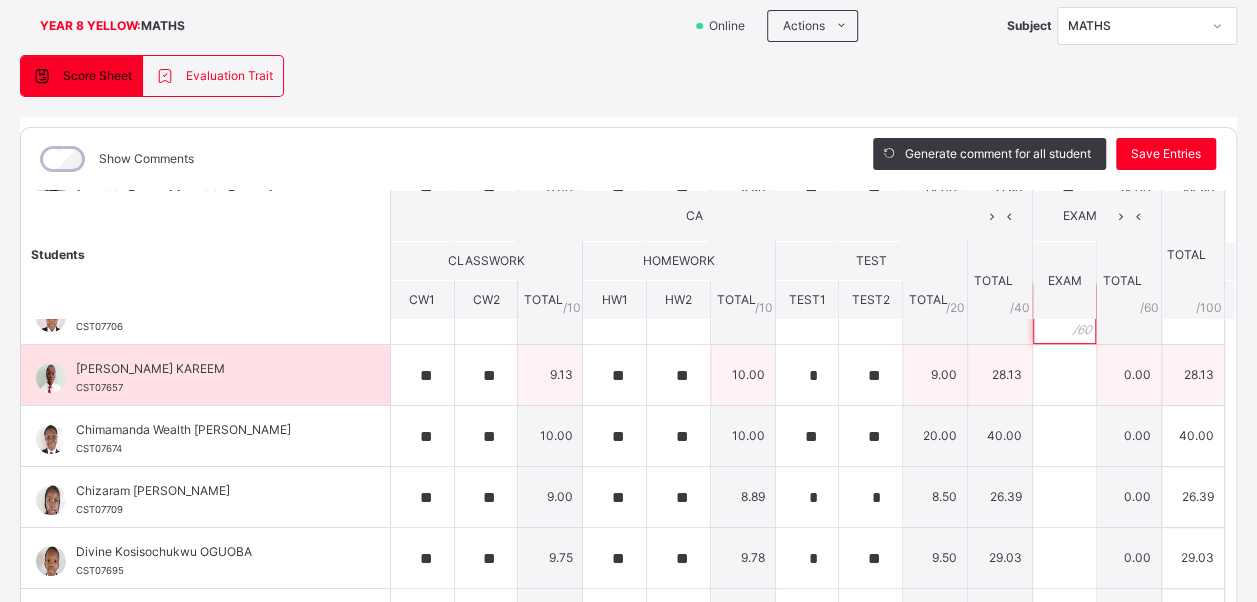 type on "**" 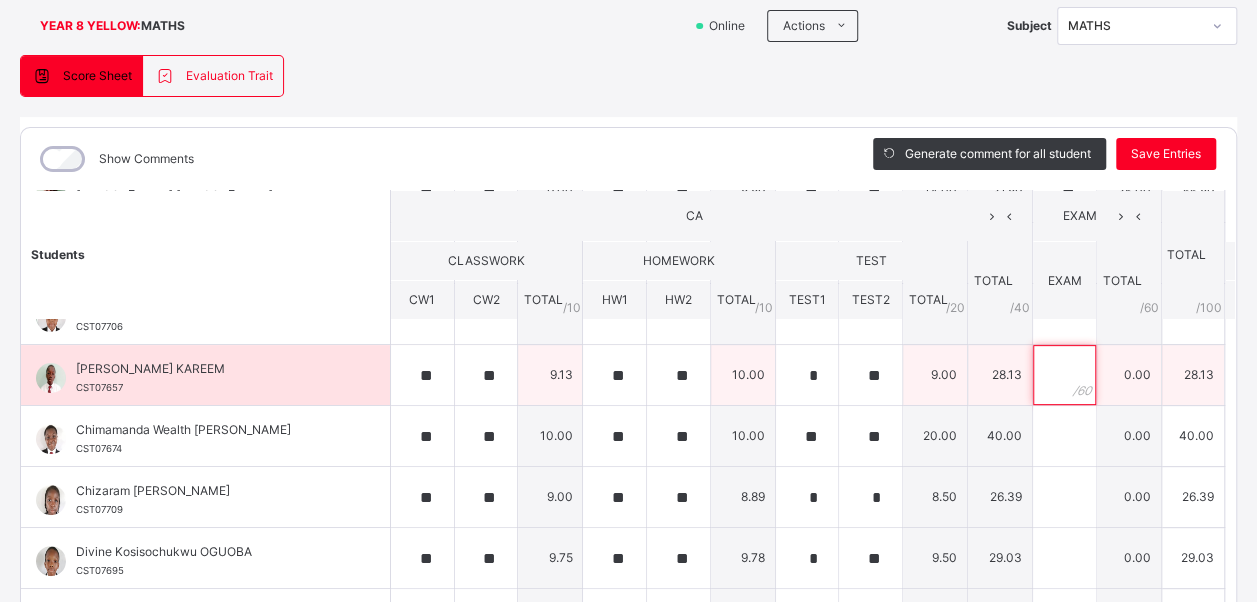 click at bounding box center [1064, 375] 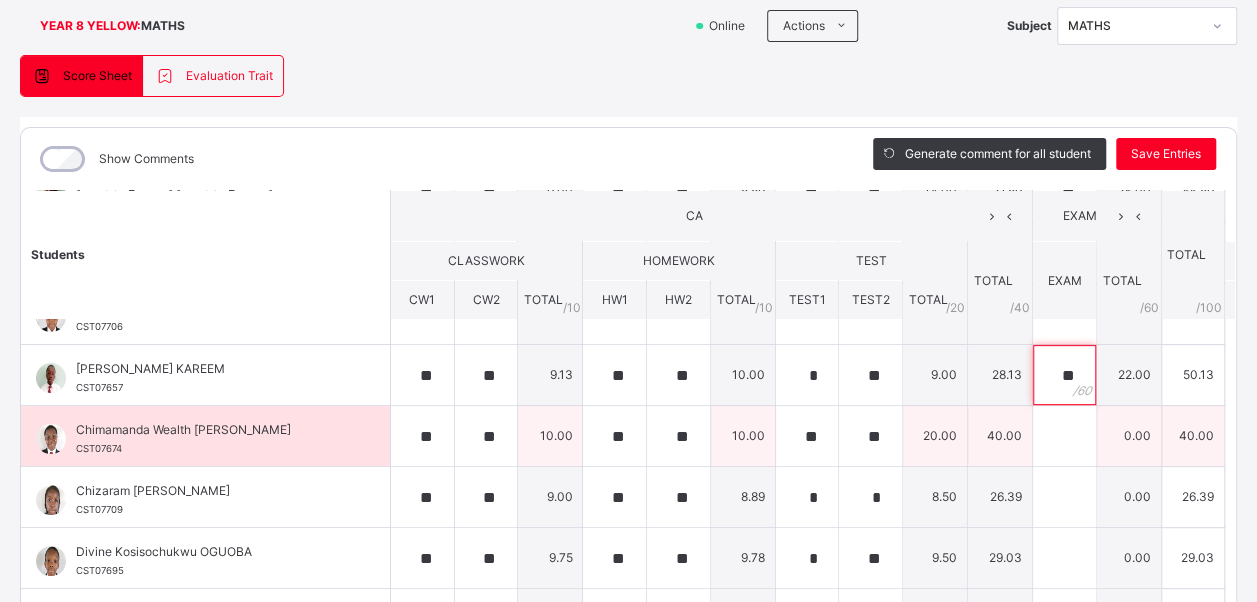 type on "**" 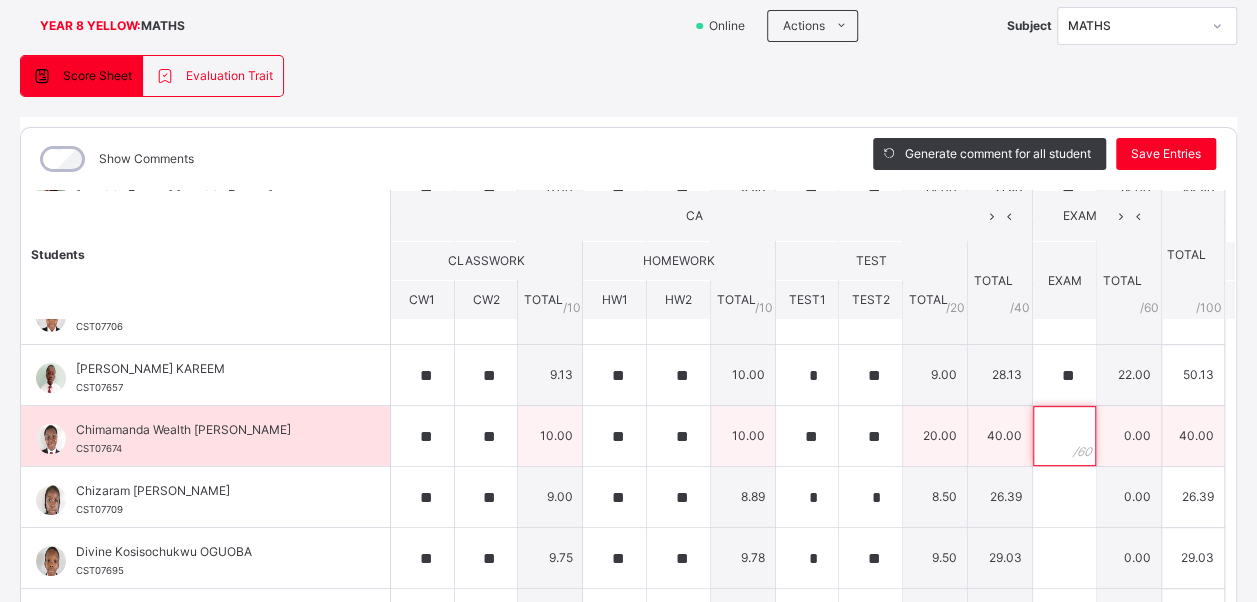 click at bounding box center (1064, 436) 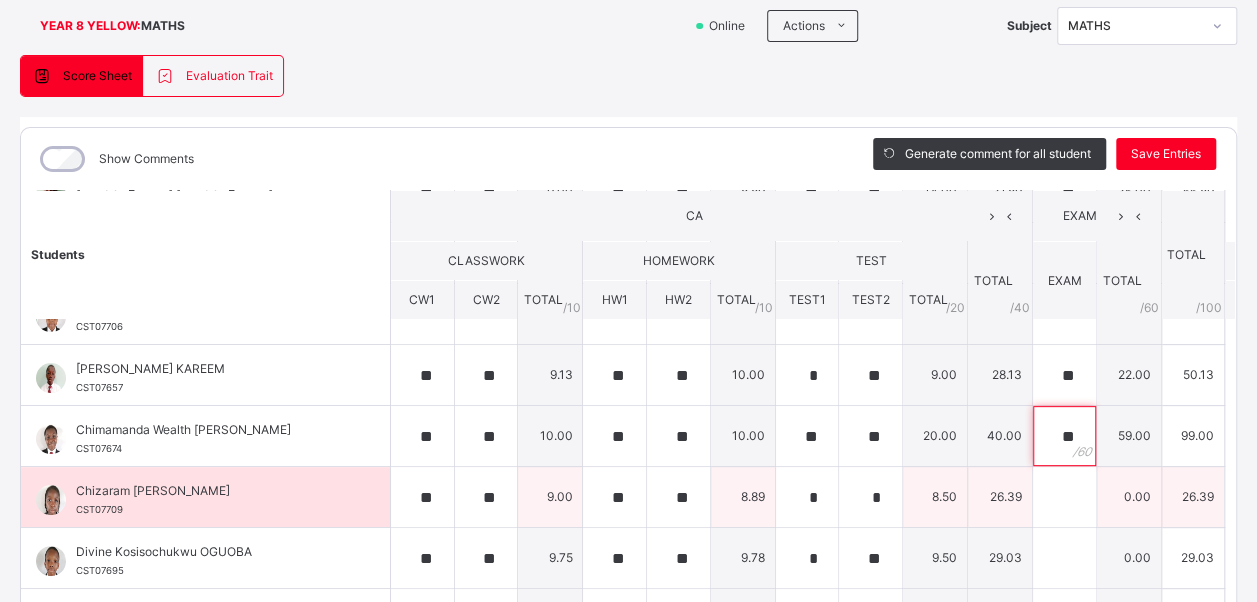 type on "**" 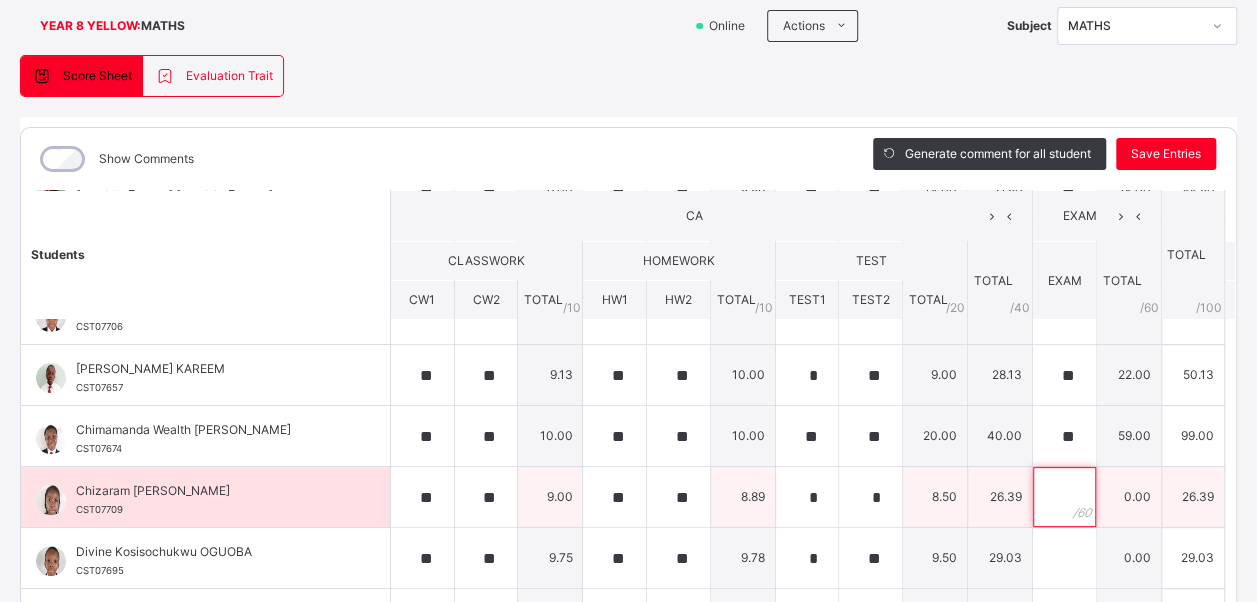 click at bounding box center [1064, 497] 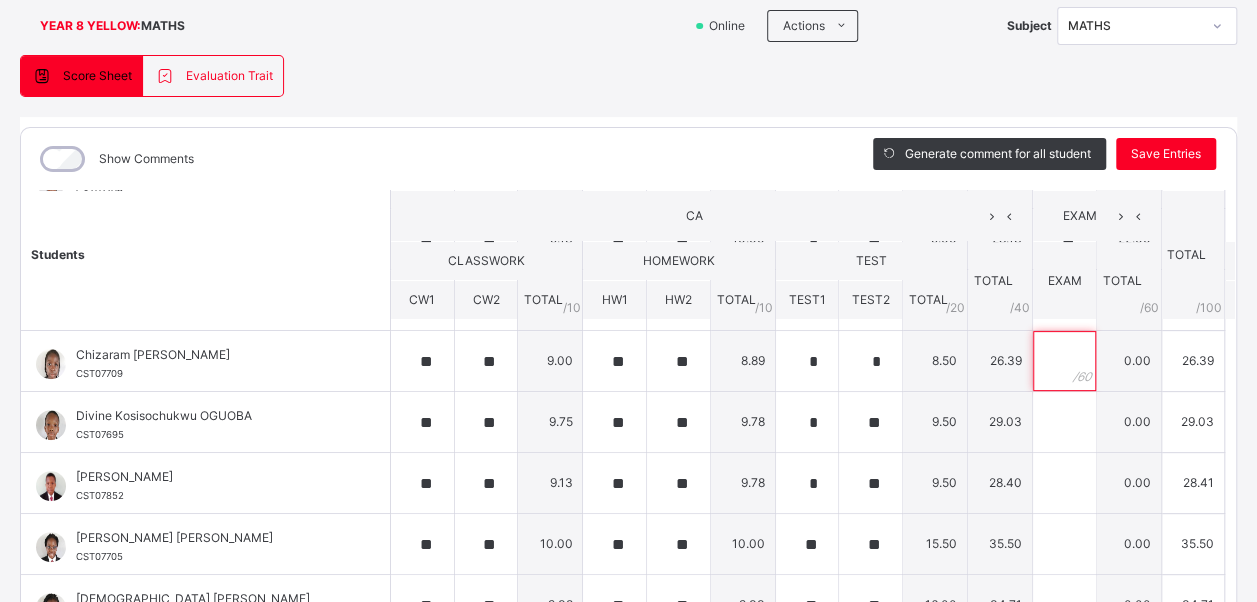 scroll, scrollTop: 332, scrollLeft: 0, axis: vertical 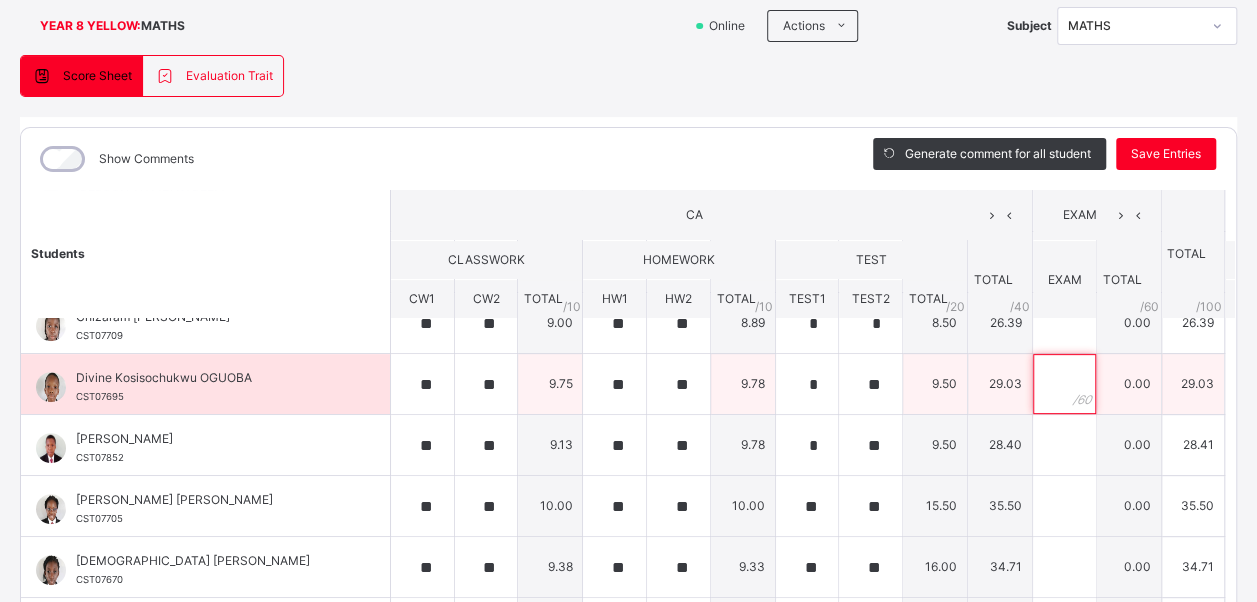 click at bounding box center [1064, 384] 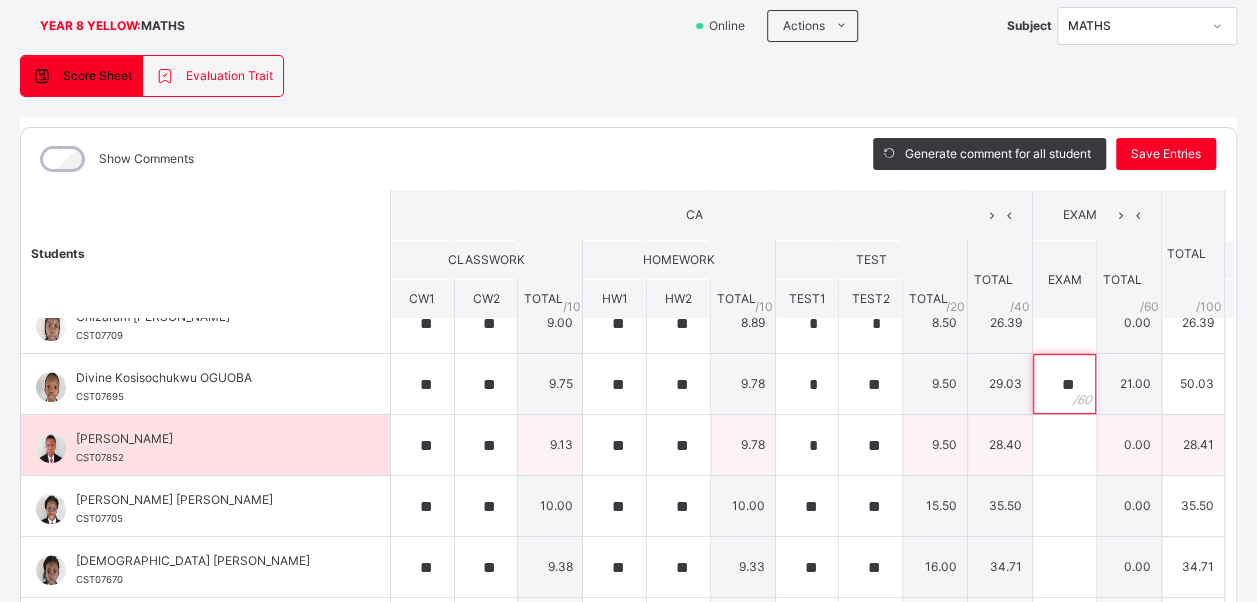 type on "**" 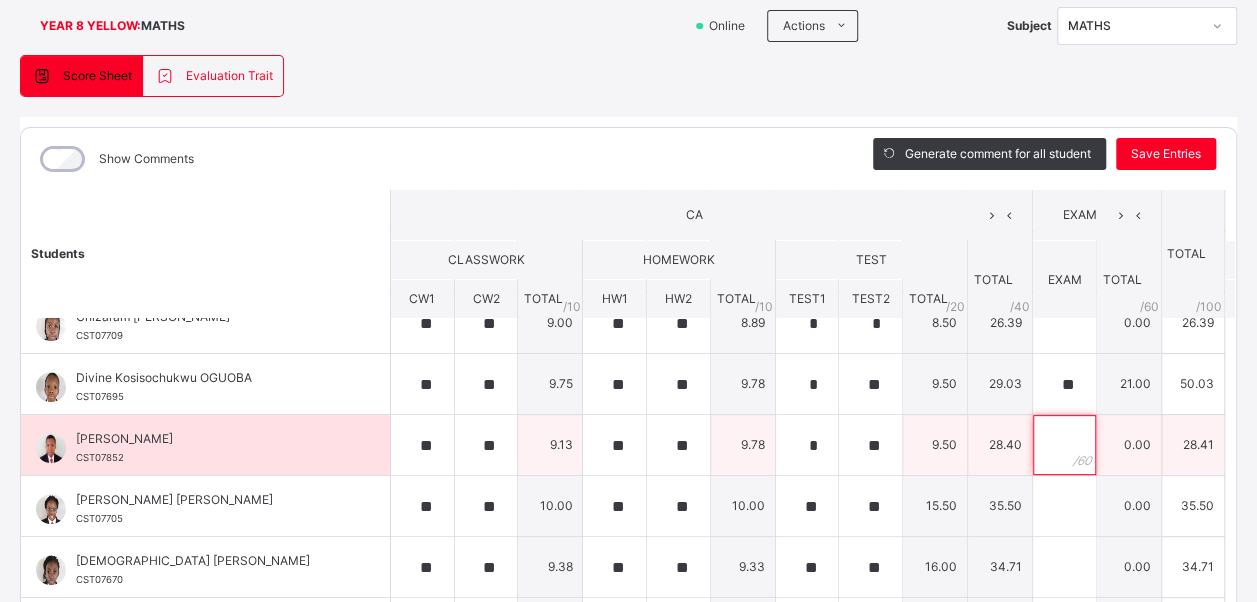 click at bounding box center (1064, 445) 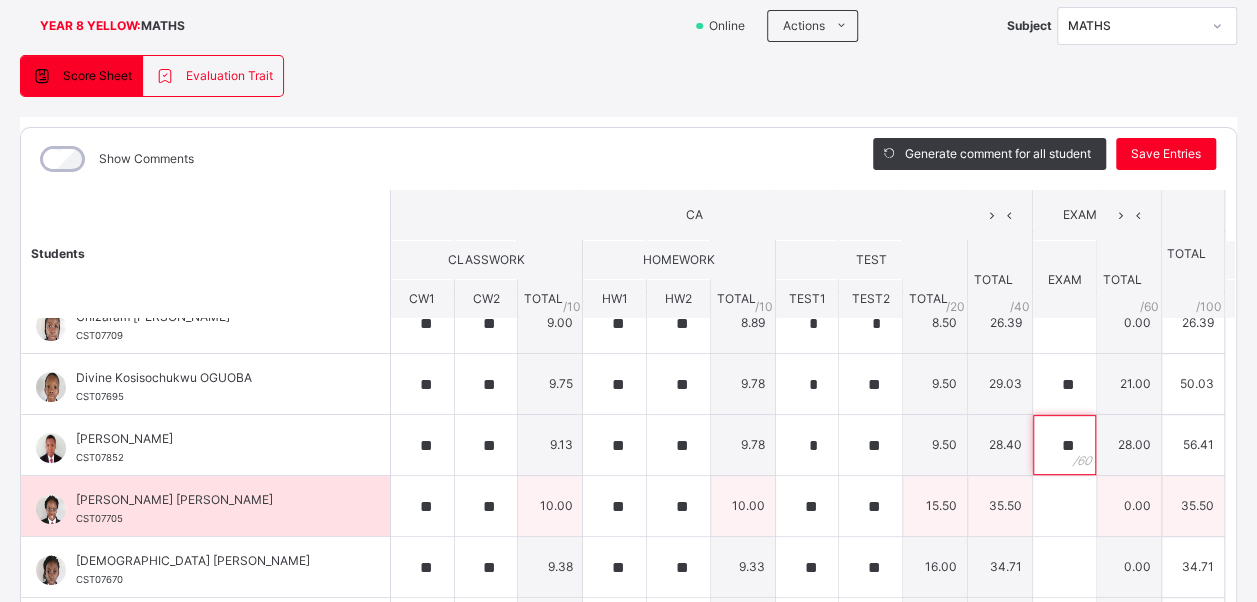 type on "**" 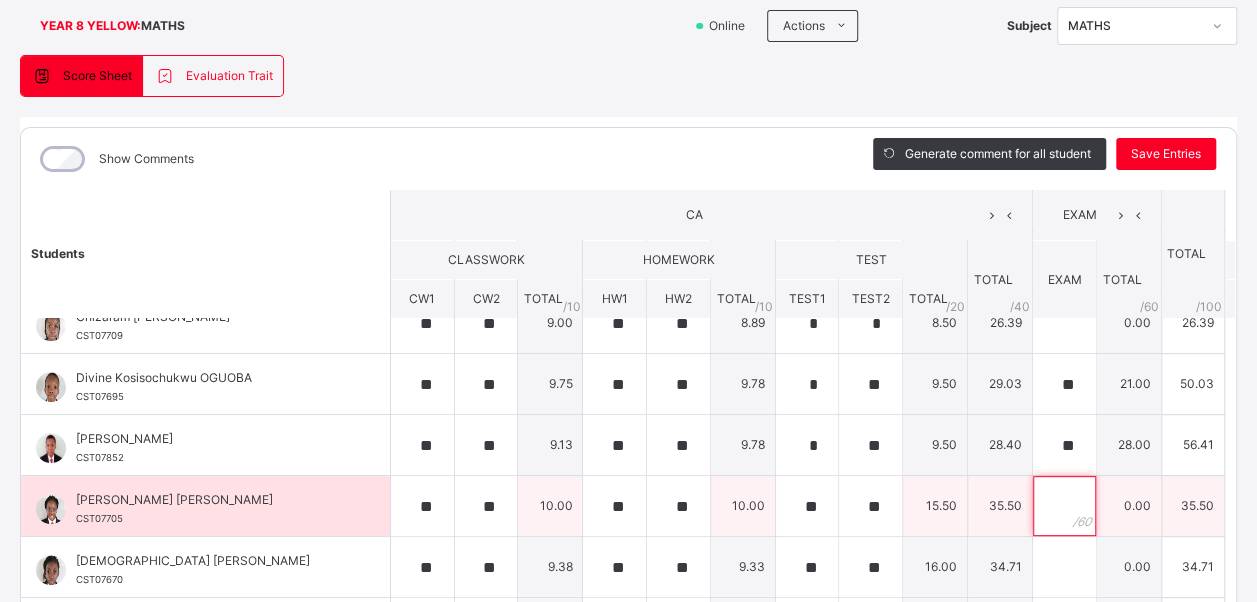 click at bounding box center [1064, 506] 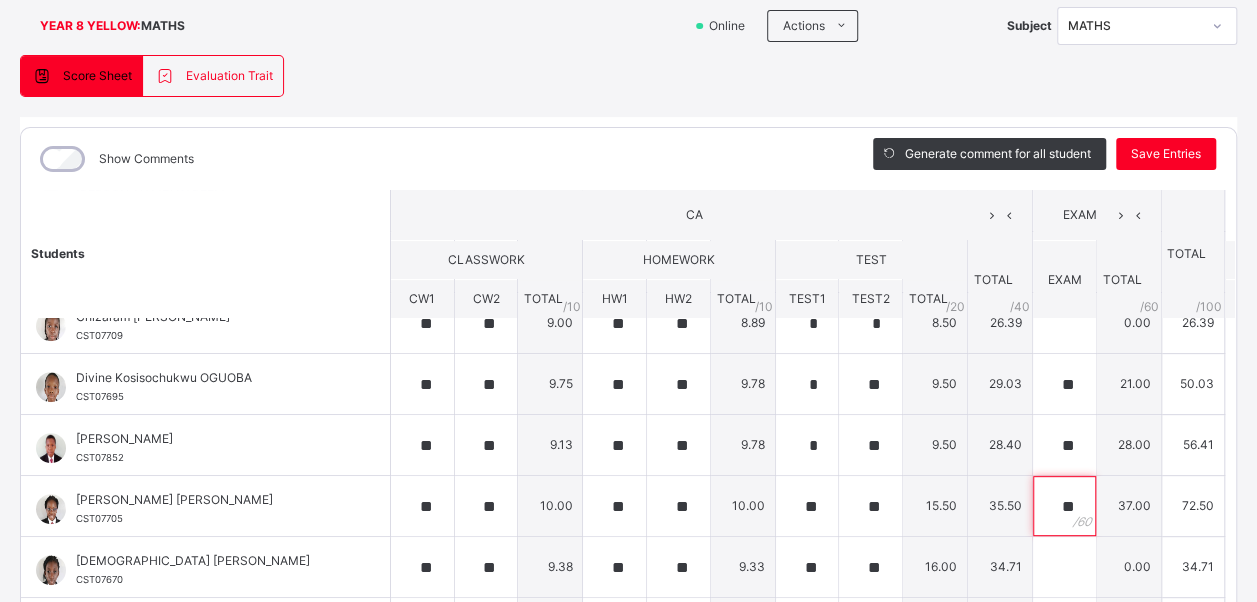 scroll, scrollTop: 1214, scrollLeft: 0, axis: vertical 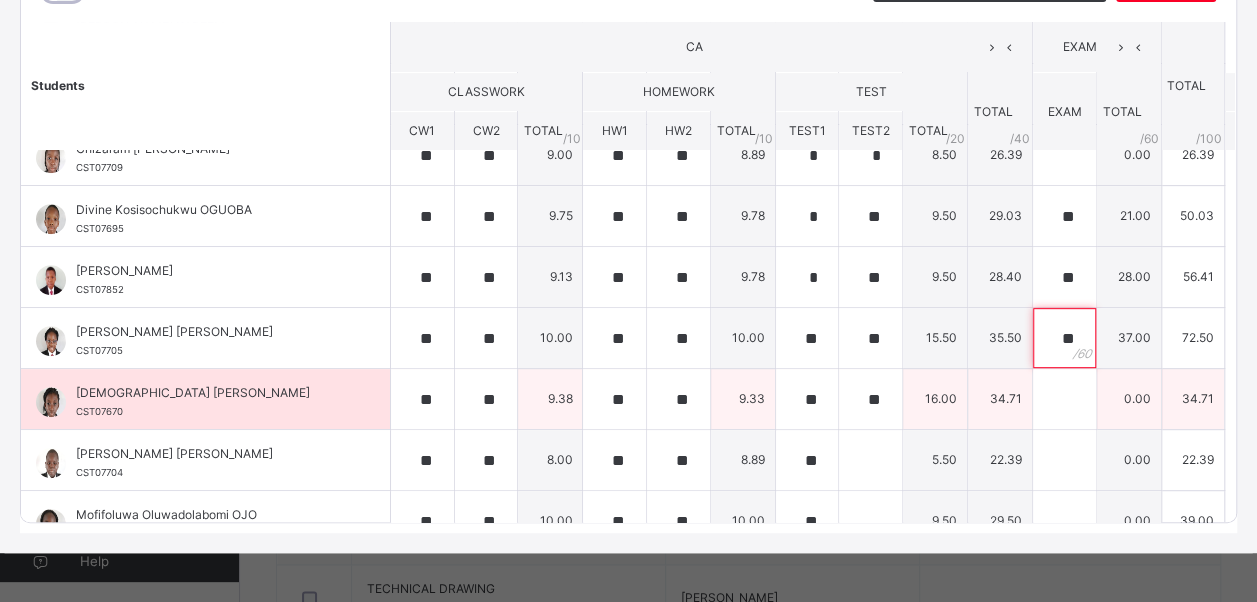 type on "**" 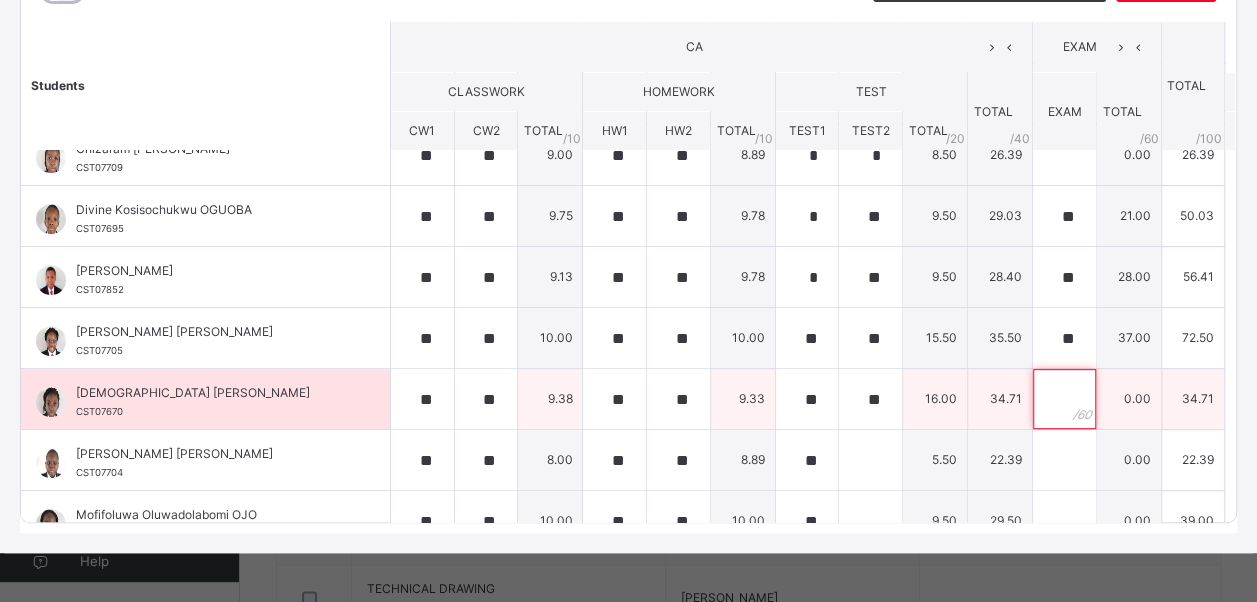 click at bounding box center [1064, 399] 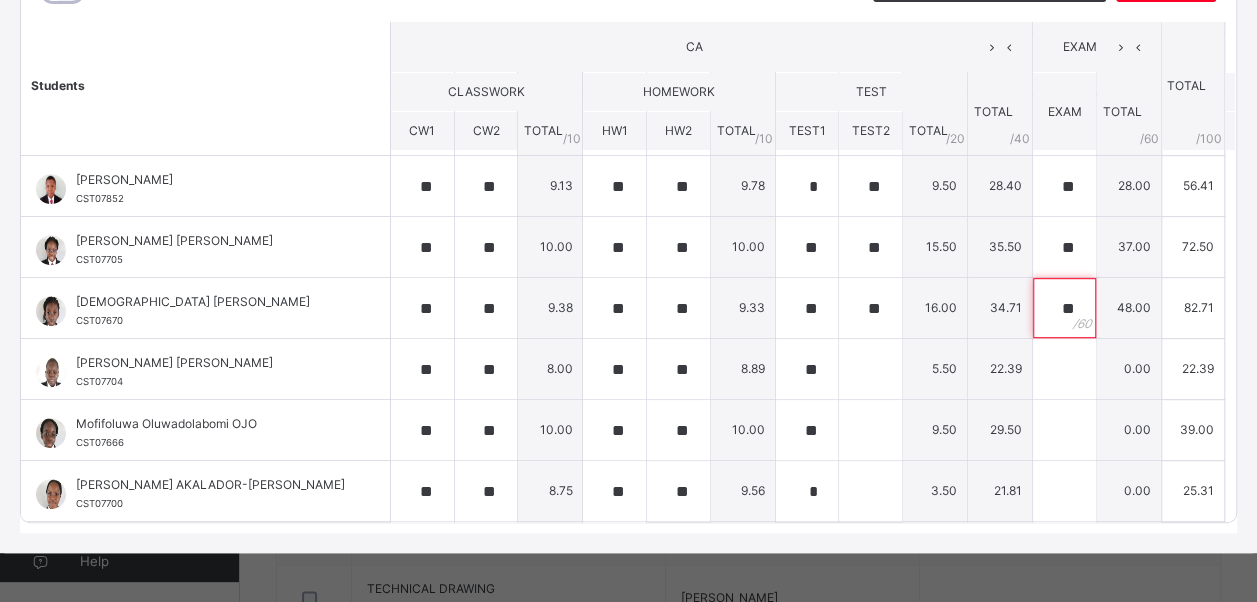 scroll, scrollTop: 434, scrollLeft: 0, axis: vertical 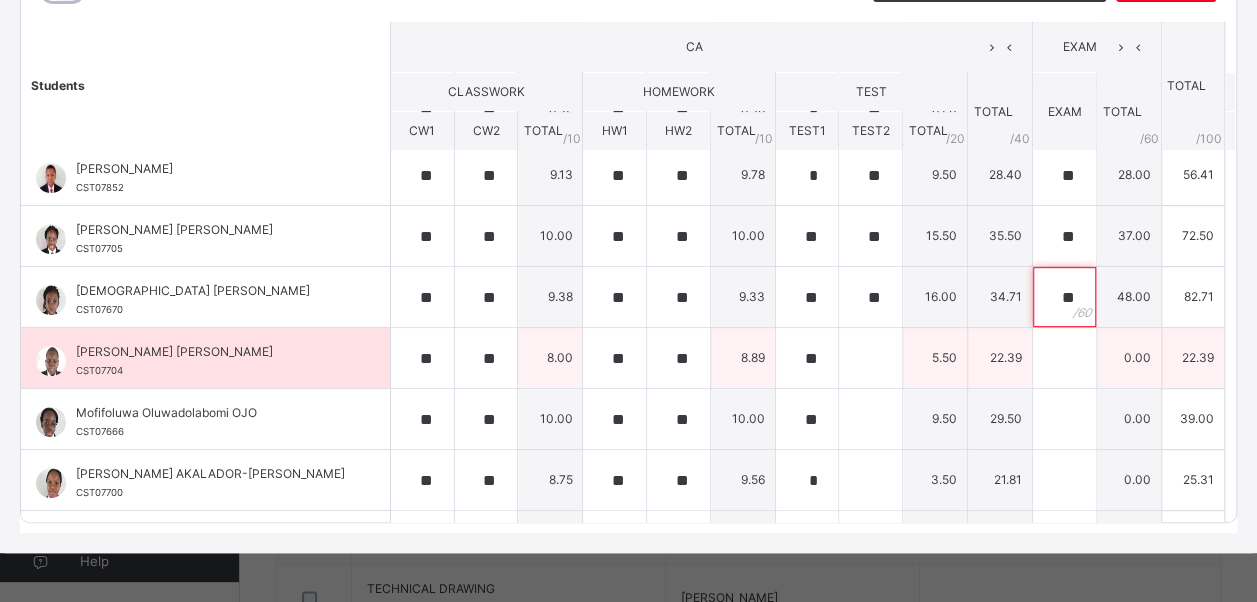 type on "**" 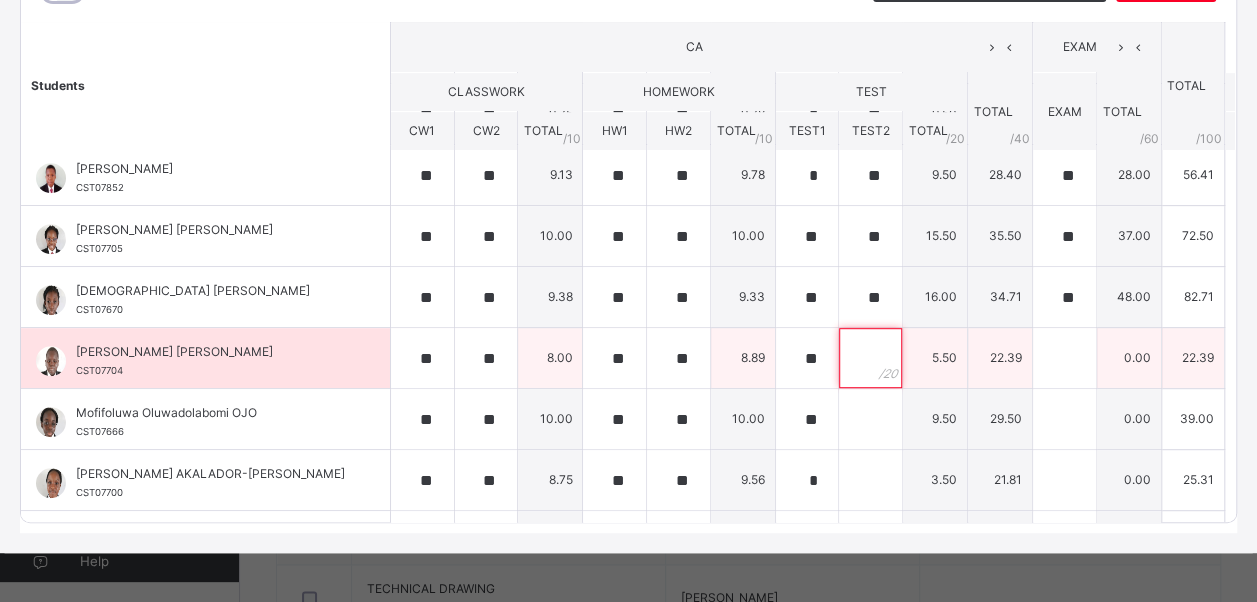 click at bounding box center [870, 358] 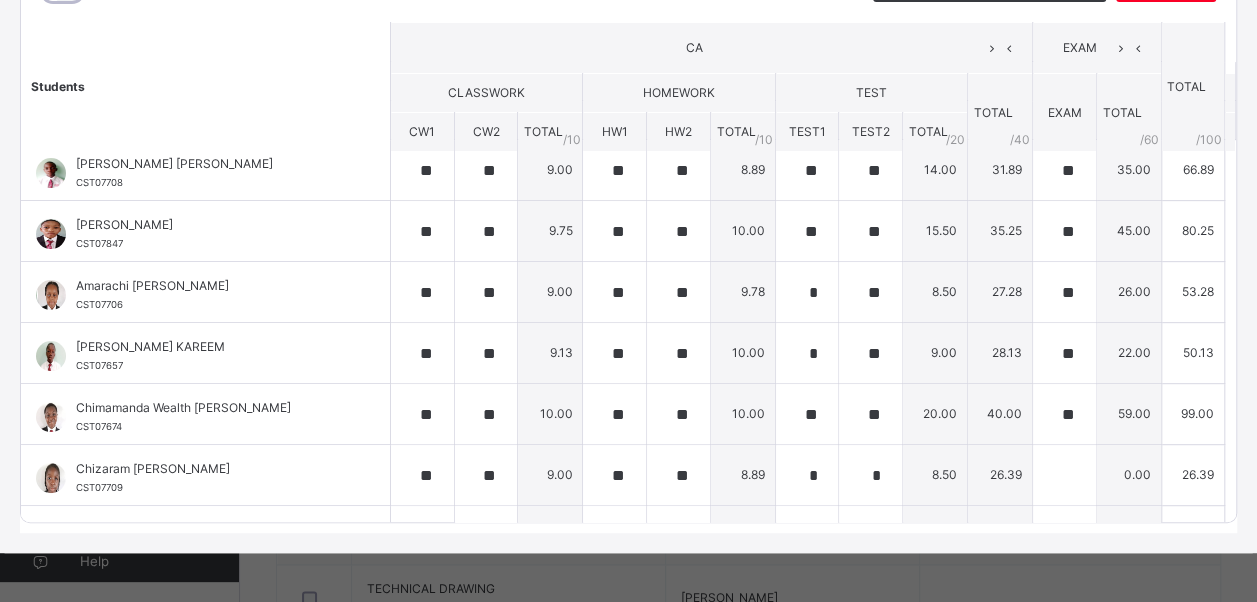 scroll, scrollTop: 0, scrollLeft: 0, axis: both 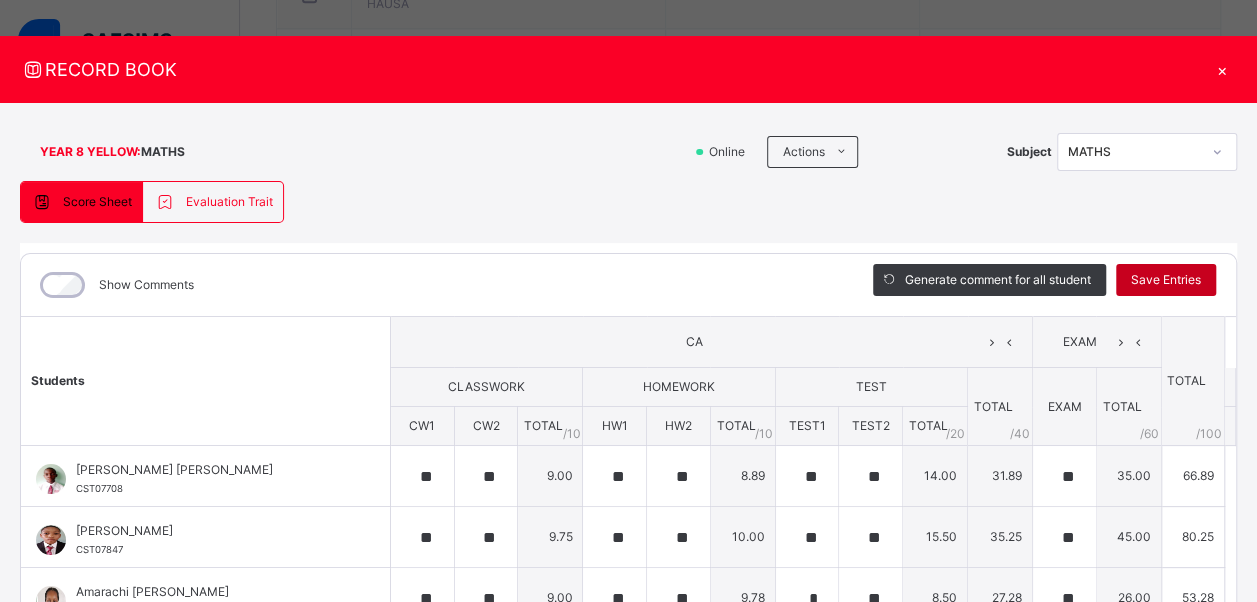 click on "Save Entries" at bounding box center (1166, 280) 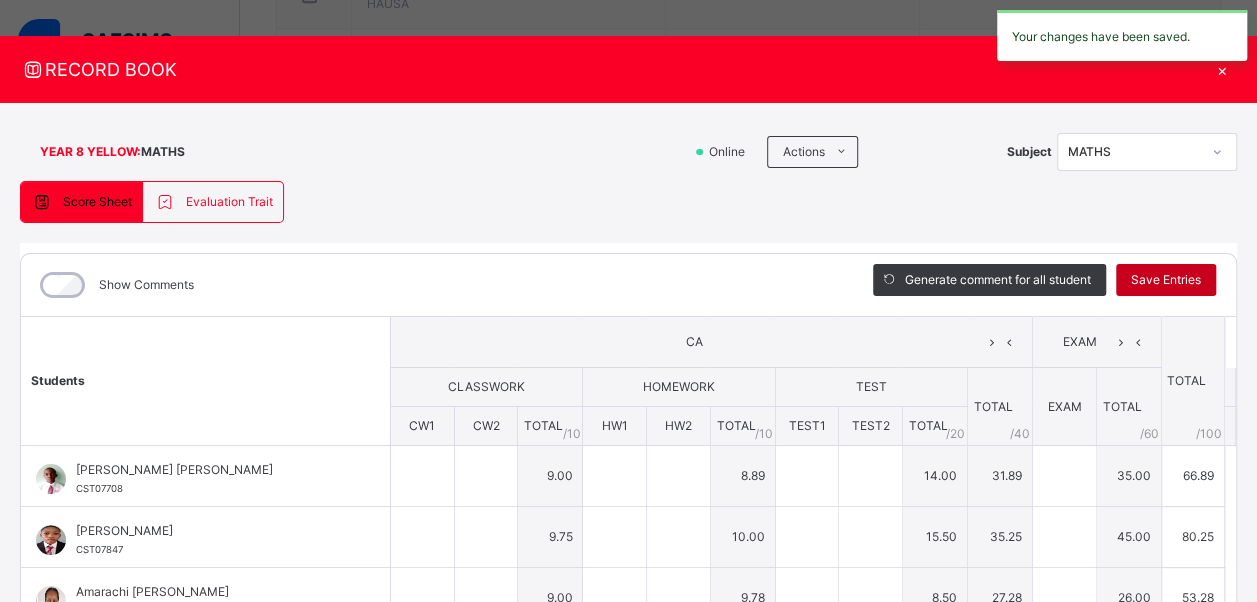 type on "**" 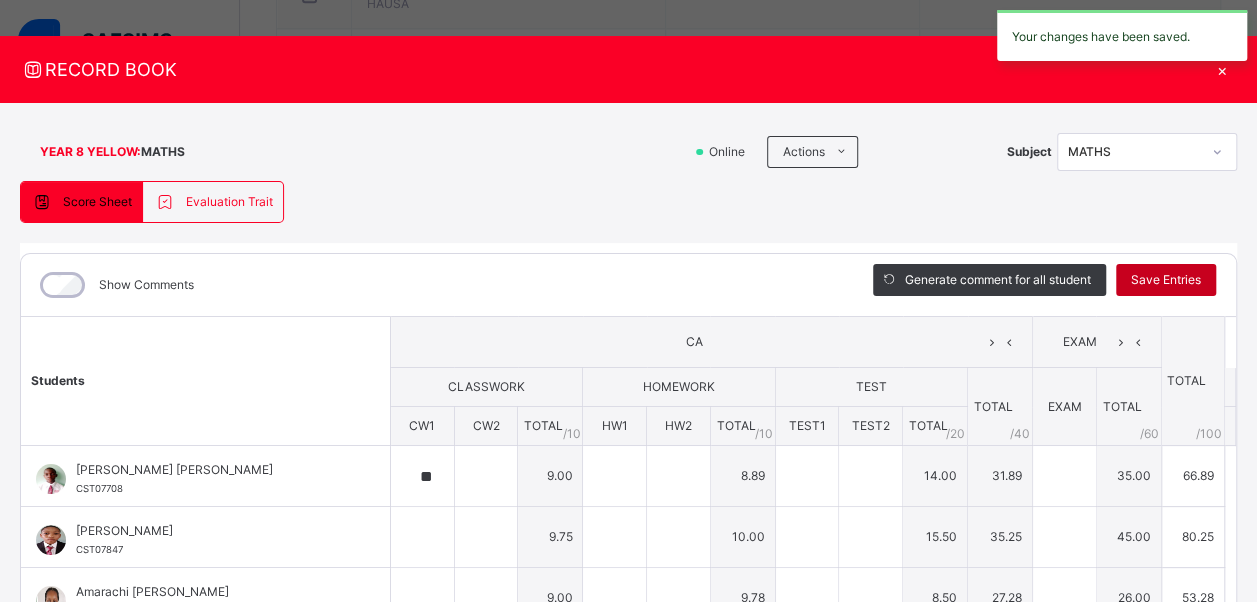 type on "**" 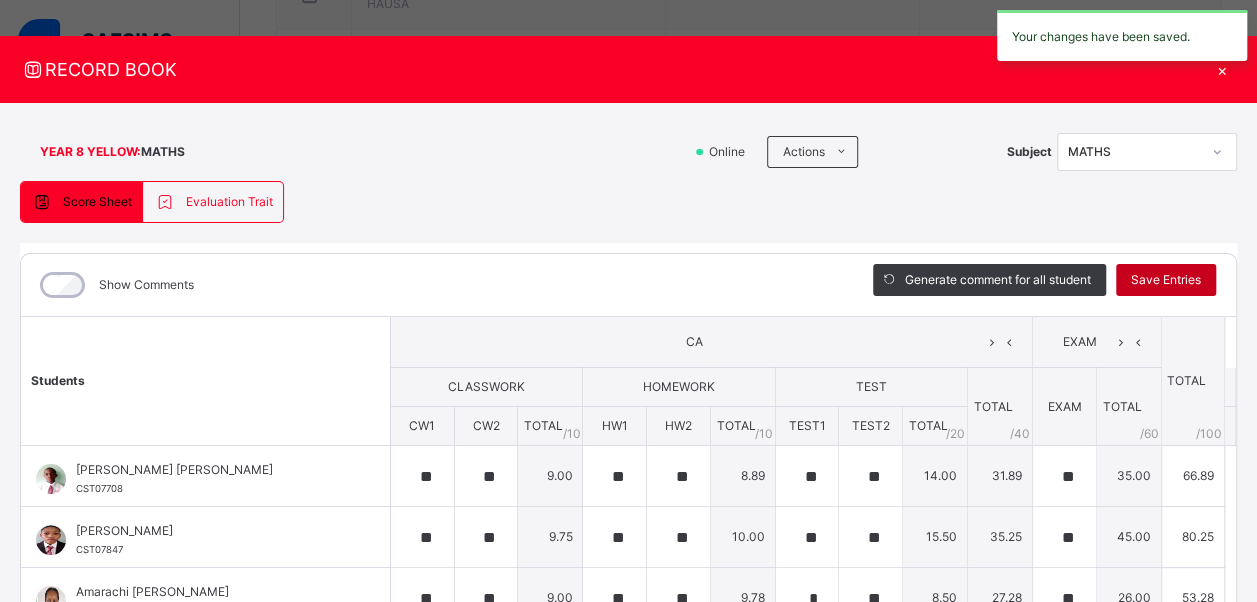 type on "**" 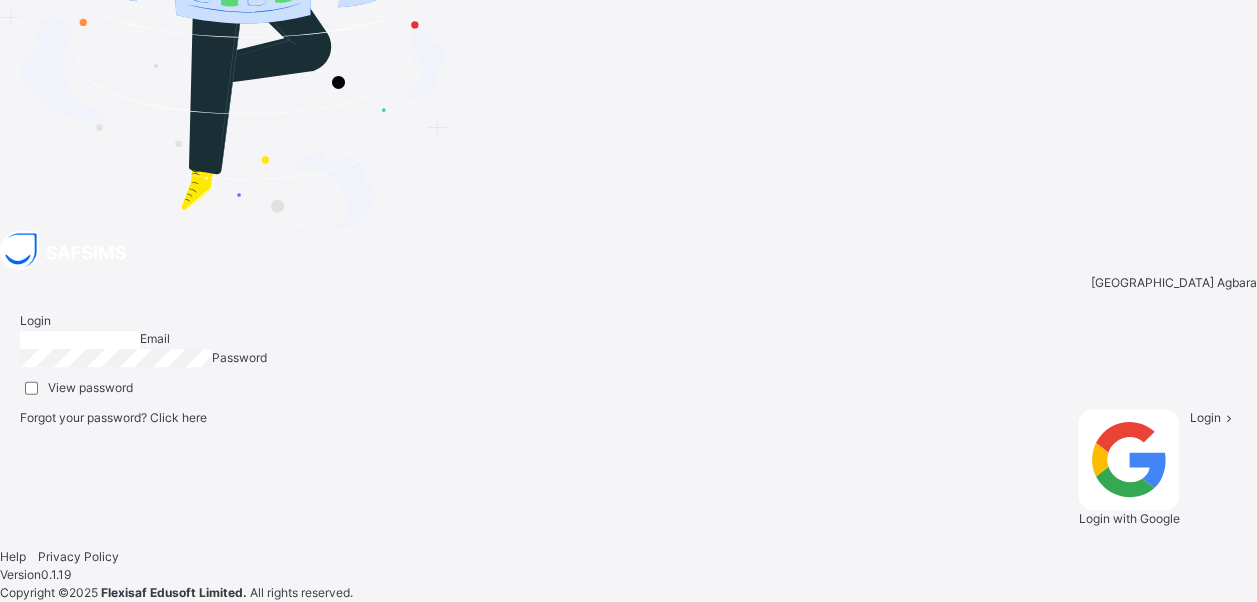 type on "**********" 